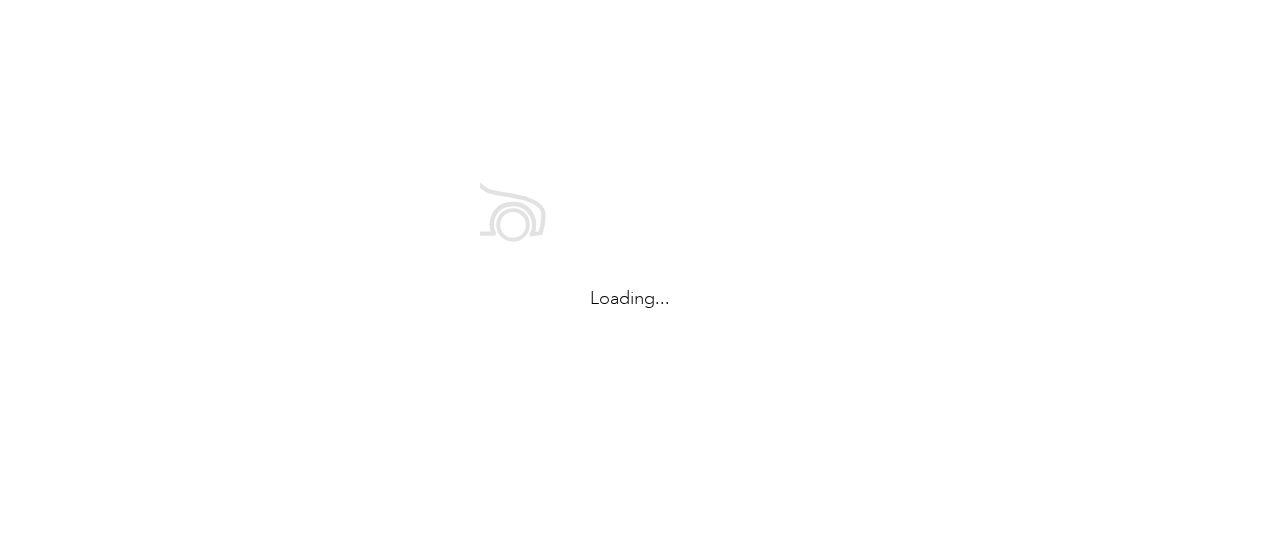 scroll, scrollTop: 0, scrollLeft: 0, axis: both 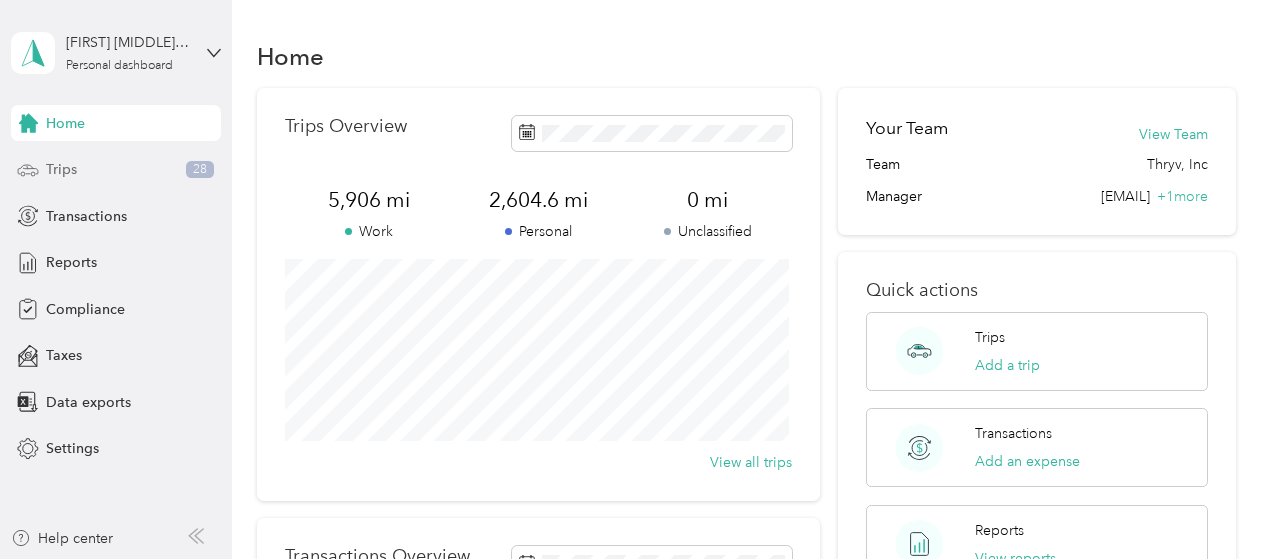 click on "Trips 28" at bounding box center (116, 170) 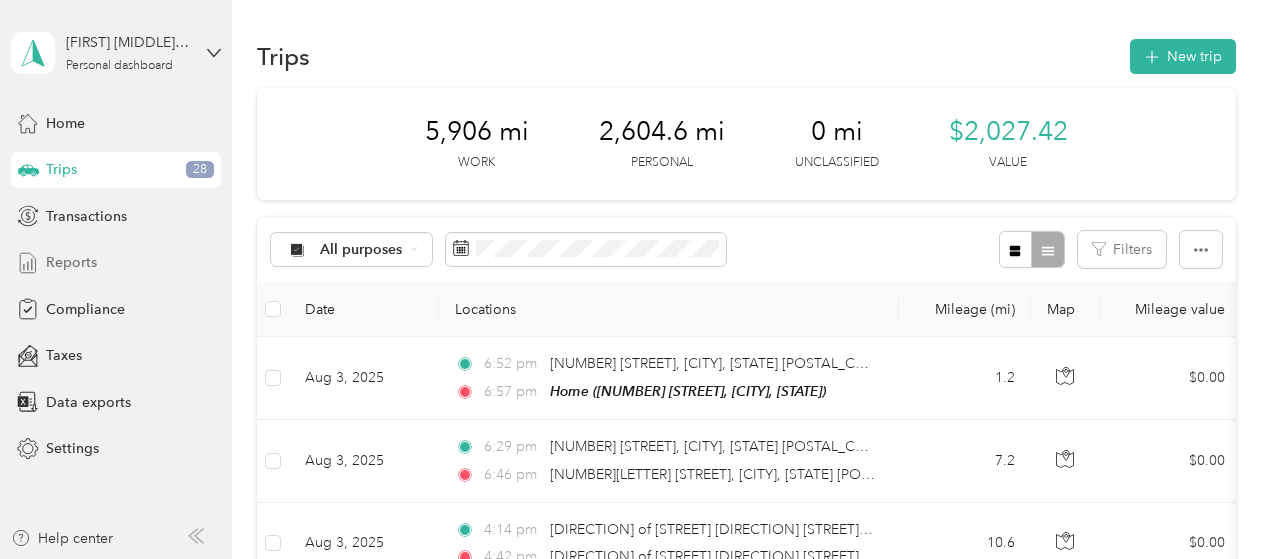 click on "Reports" at bounding box center (71, 262) 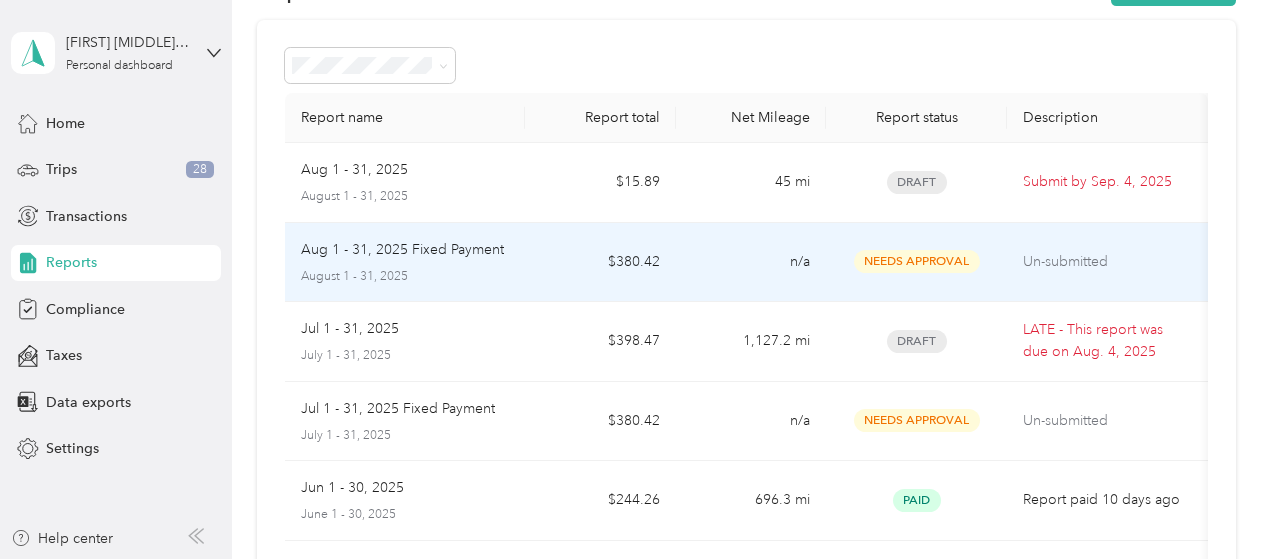 scroll, scrollTop: 100, scrollLeft: 0, axis: vertical 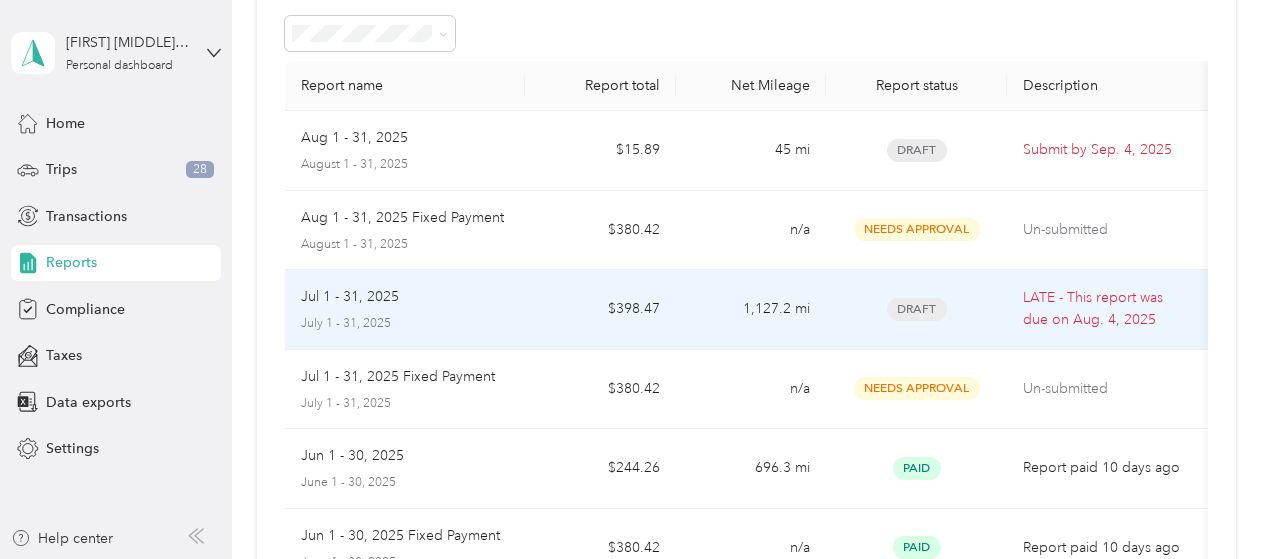 click on "July 1 - 31, 2025" at bounding box center (405, 324) 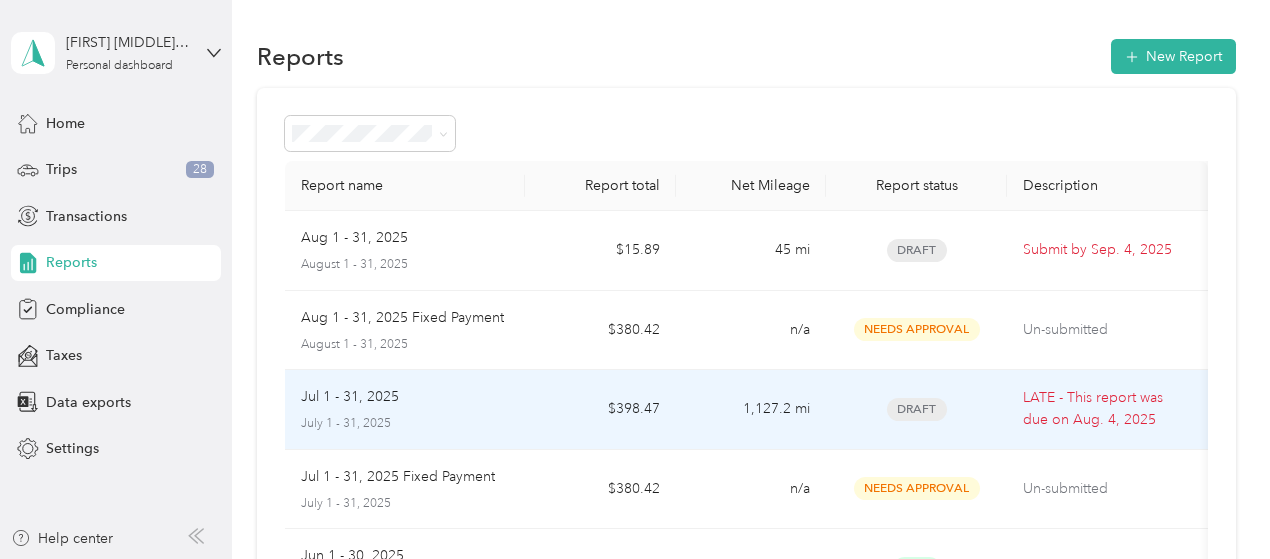click on "Jul 1 - 31, 2025" at bounding box center (350, 397) 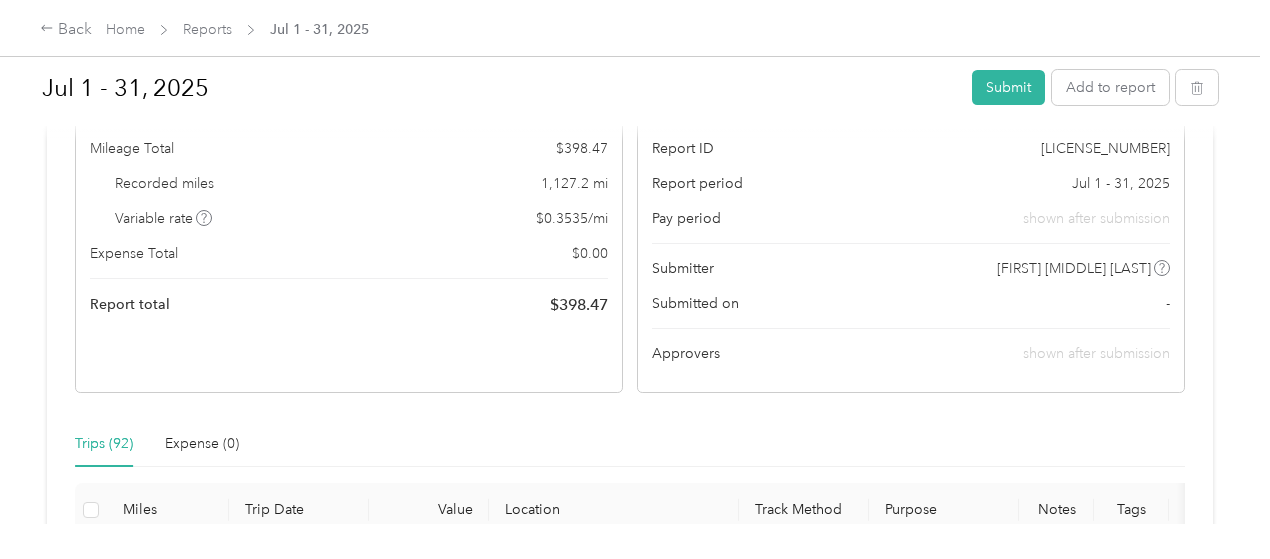 scroll, scrollTop: 216, scrollLeft: 0, axis: vertical 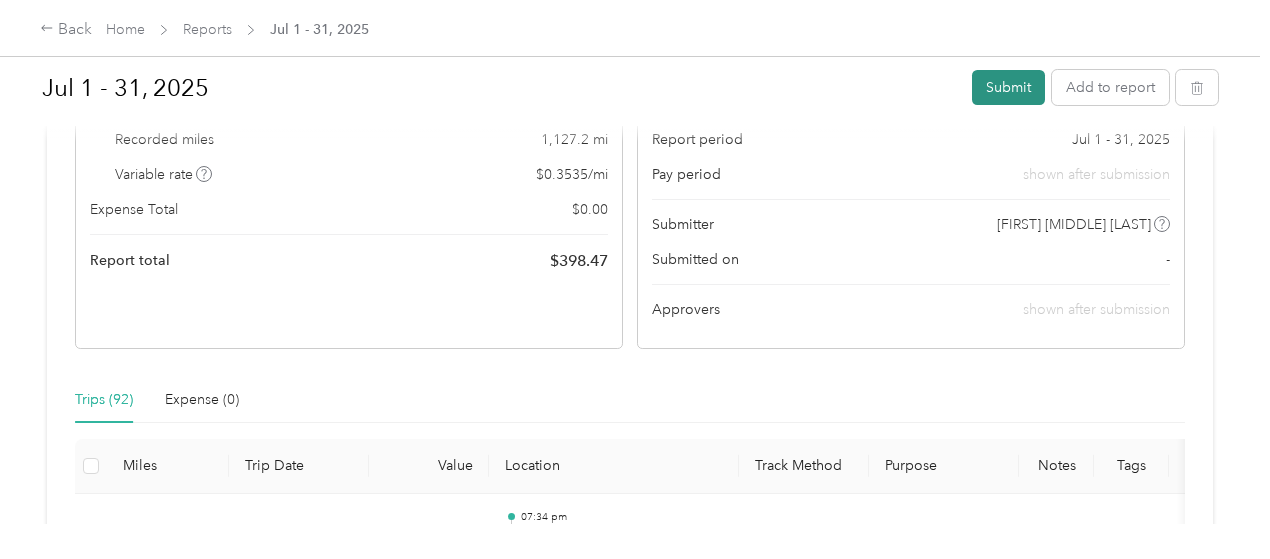click on "Submit" at bounding box center (1008, 87) 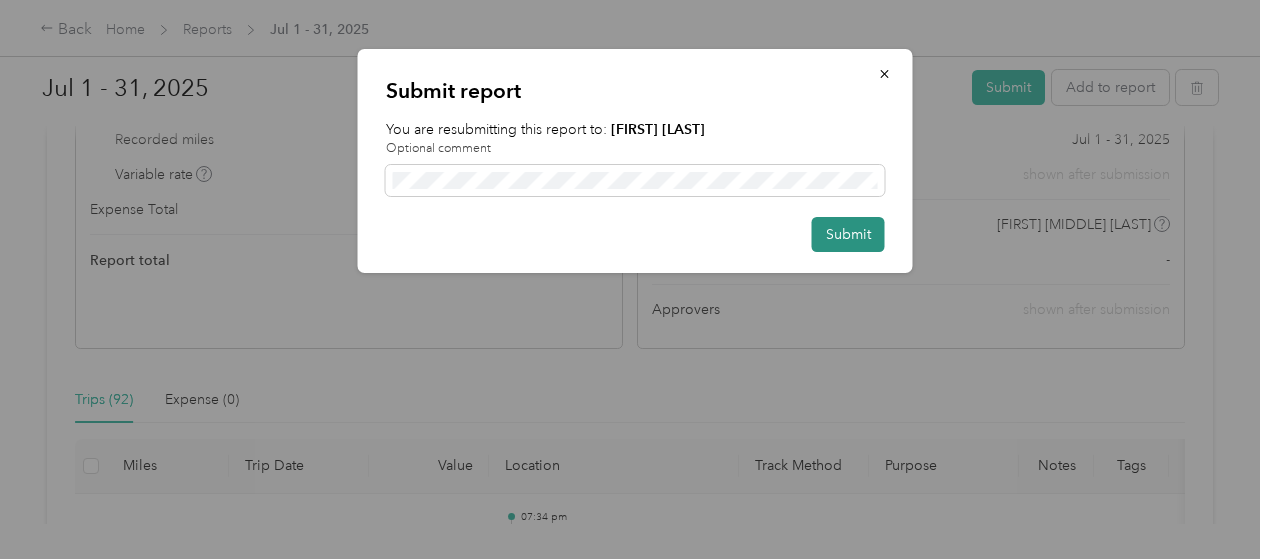 click on "Submit" at bounding box center [848, 234] 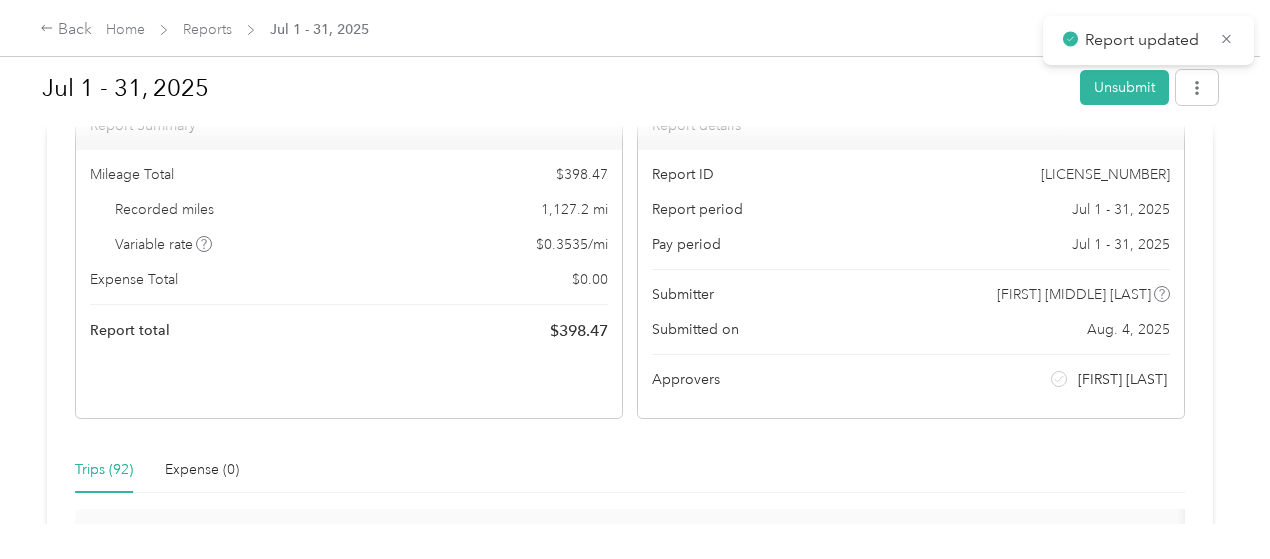 scroll, scrollTop: 286, scrollLeft: 0, axis: vertical 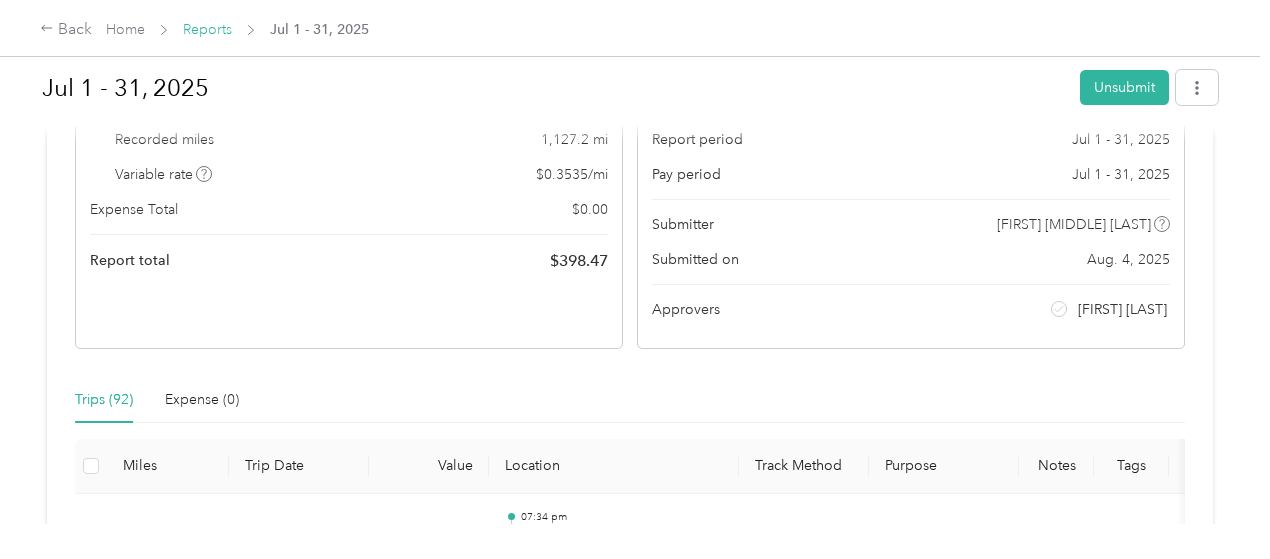click on "Reports" at bounding box center (207, 29) 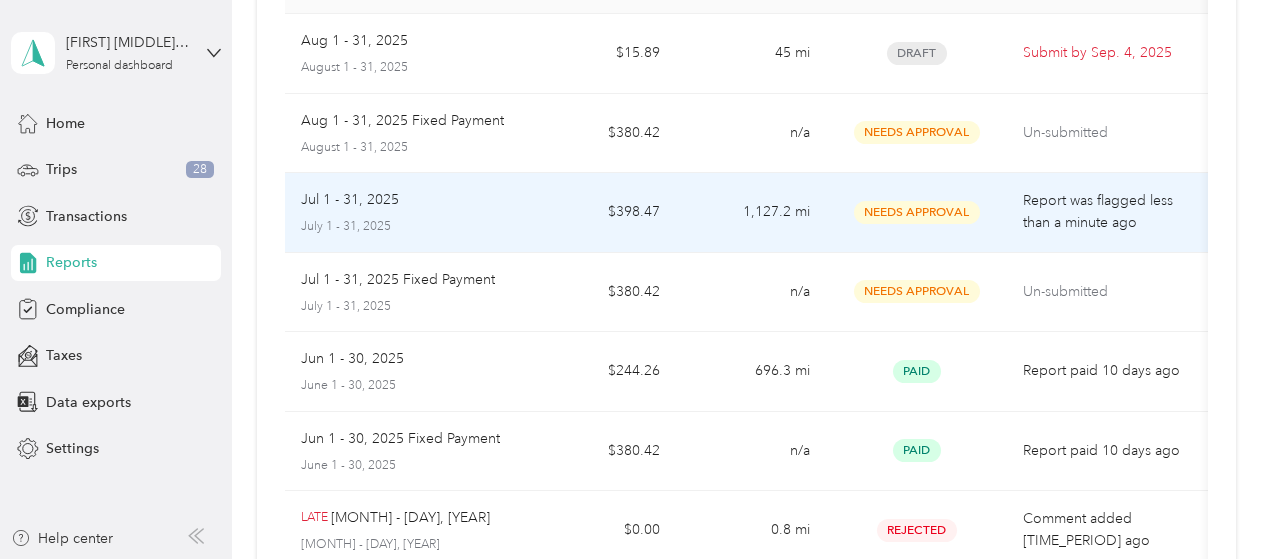 scroll, scrollTop: 200, scrollLeft: 0, axis: vertical 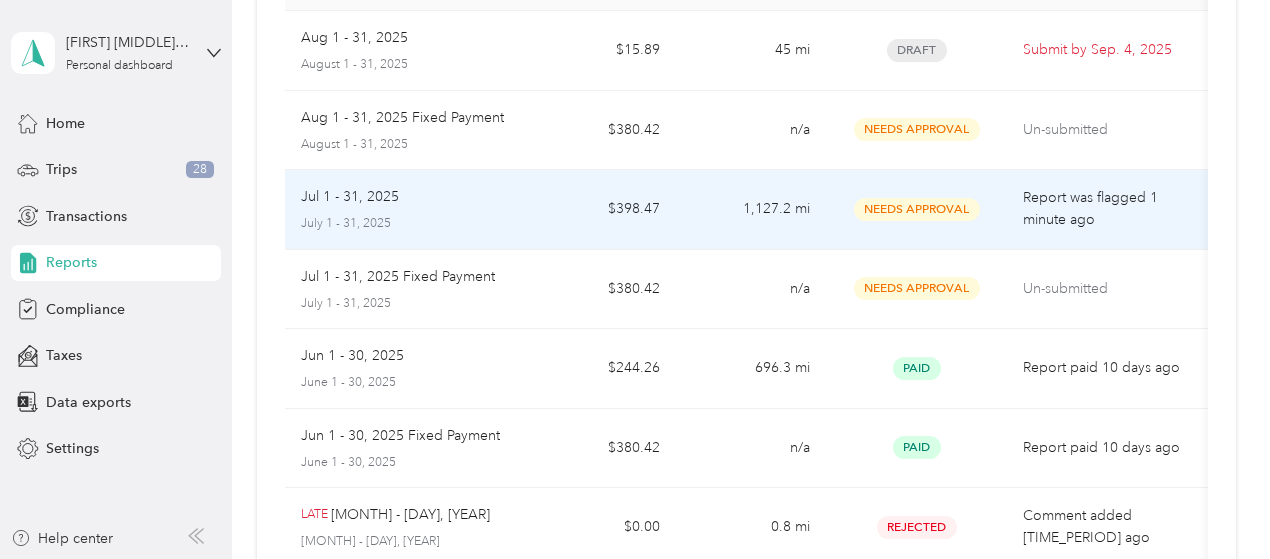 click on "Jul 1 - 31, 2025" at bounding box center (350, 197) 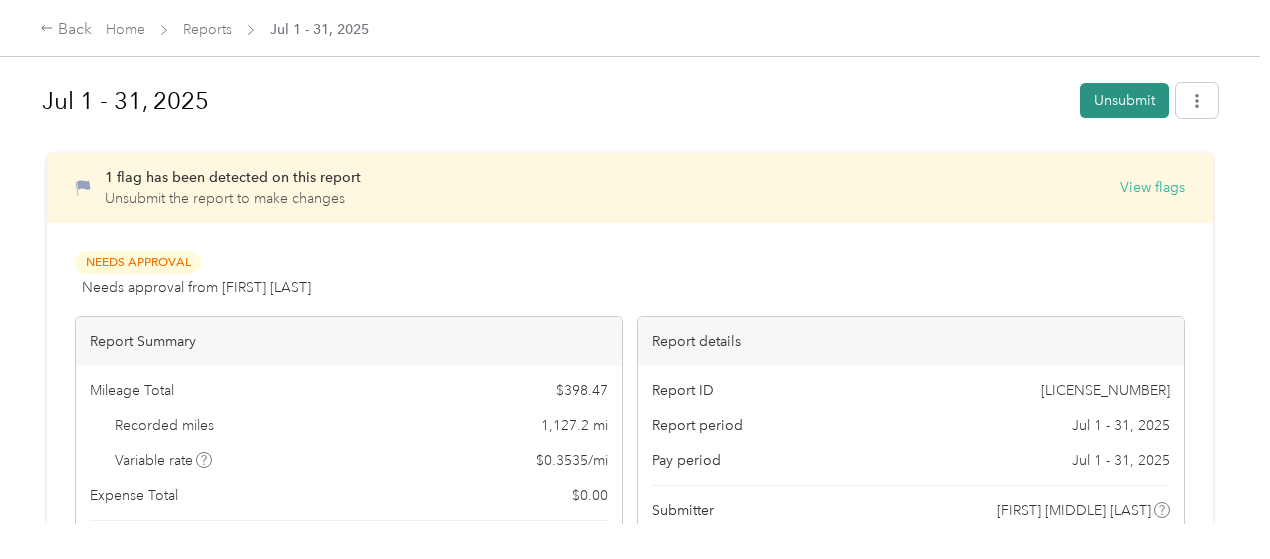 click on "Unsubmit" at bounding box center [1124, 100] 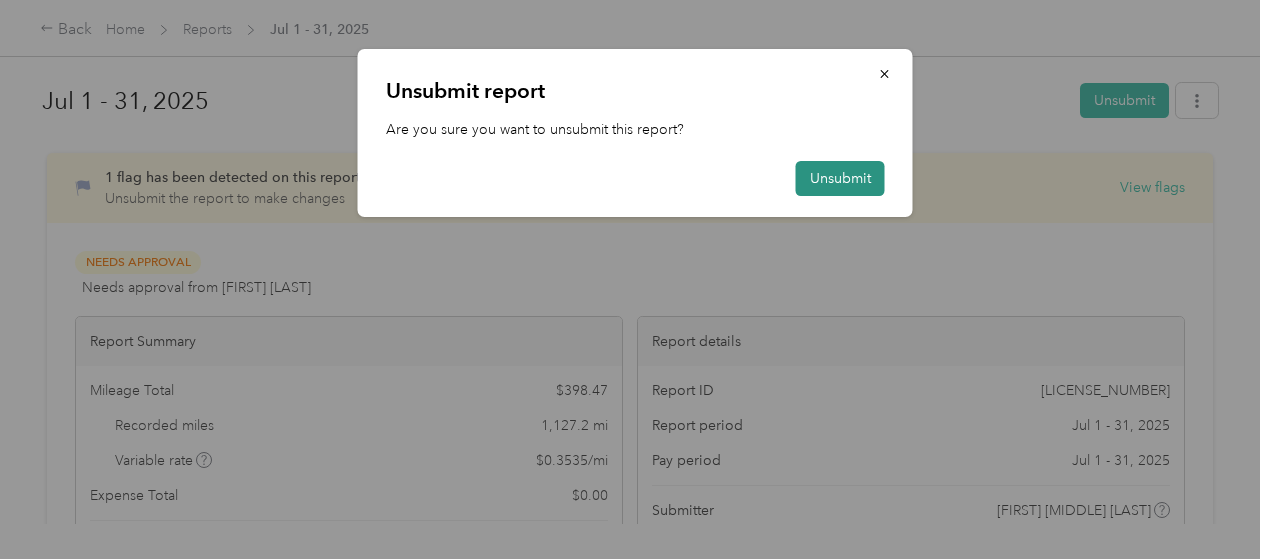 click on "Unsubmit" at bounding box center (840, 178) 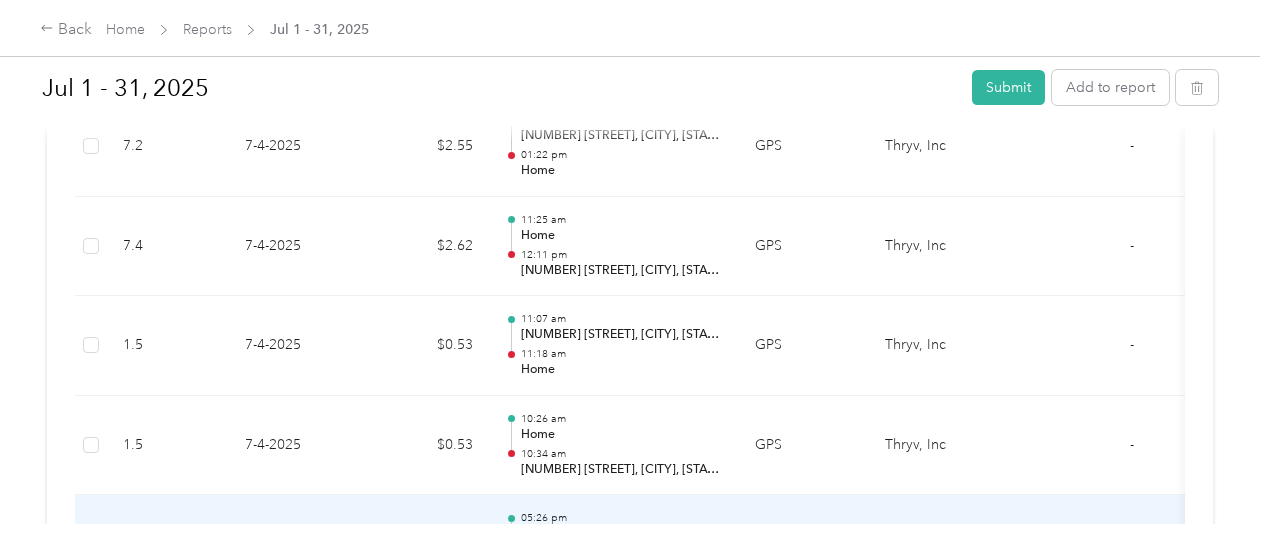 scroll, scrollTop: 7071, scrollLeft: 0, axis: vertical 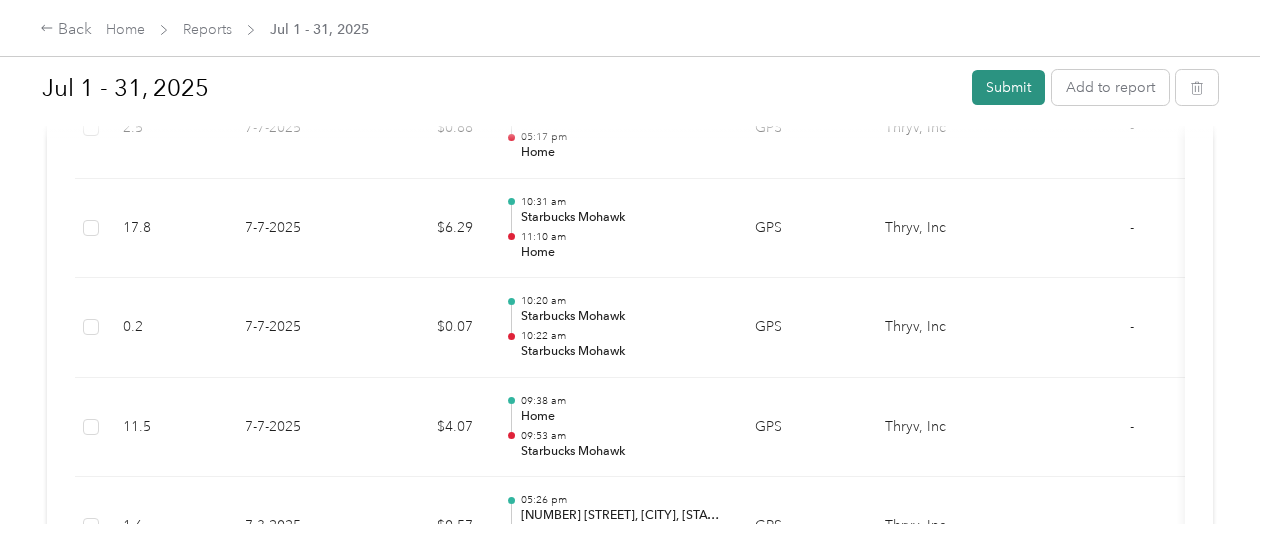 click on "Submit" at bounding box center (1008, 87) 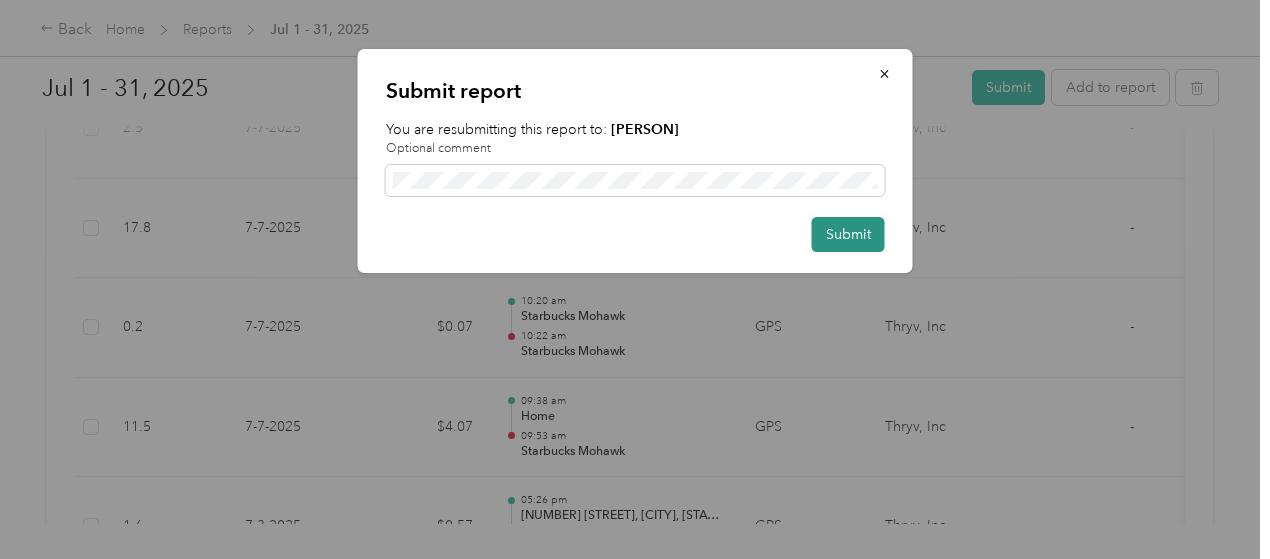 click on "Submit" at bounding box center (848, 234) 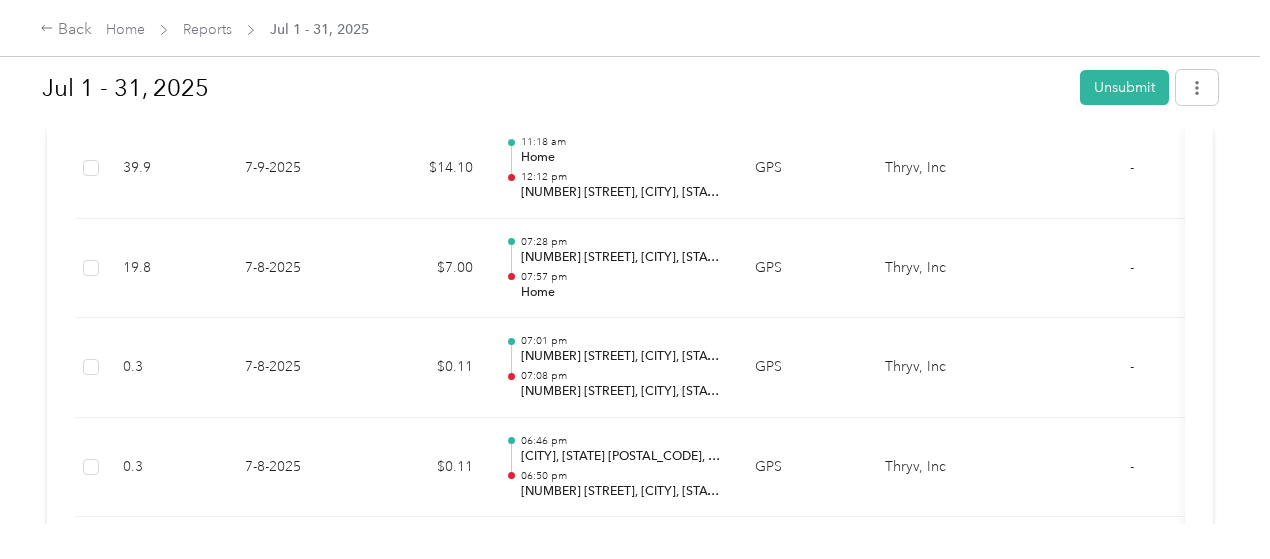 scroll, scrollTop: 5500, scrollLeft: 0, axis: vertical 